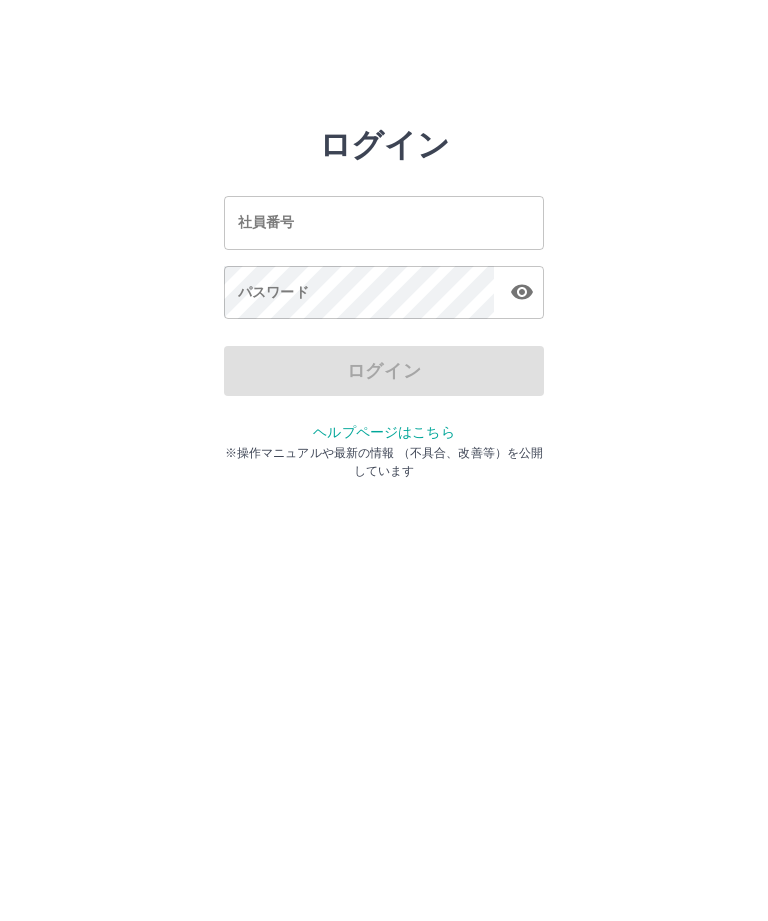 scroll, scrollTop: 0, scrollLeft: 0, axis: both 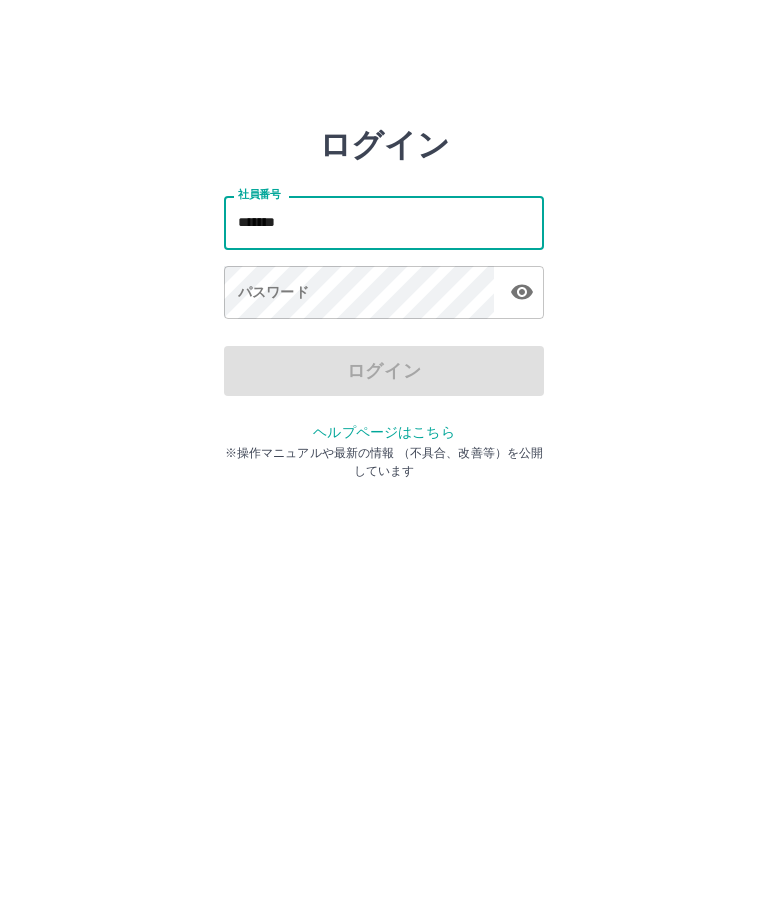 type on "*******" 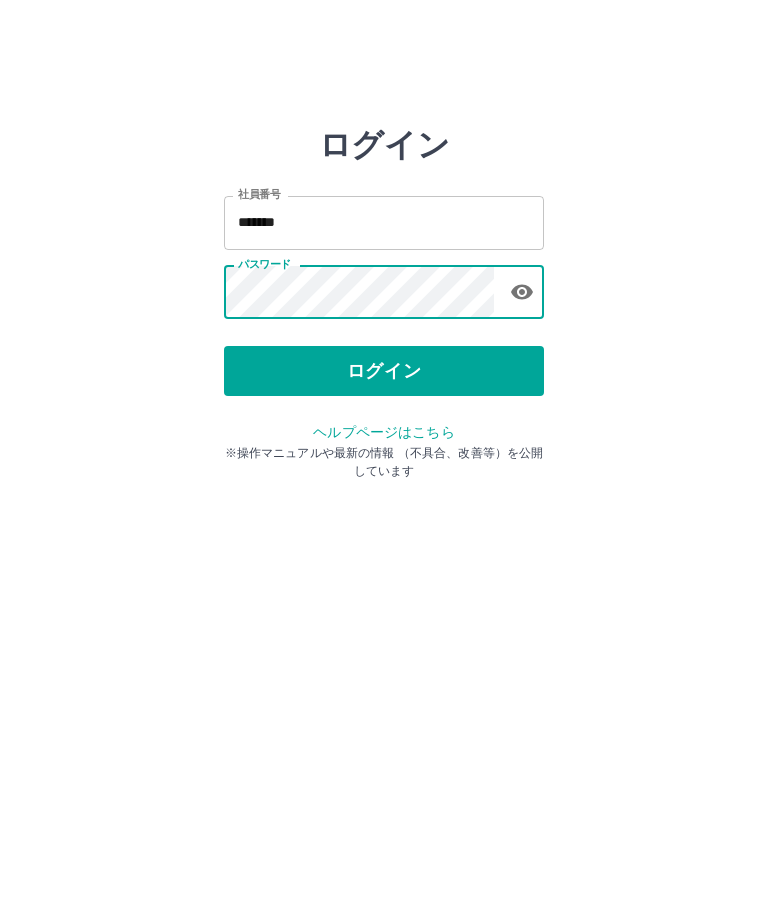click on "ログイン" at bounding box center (384, 371) 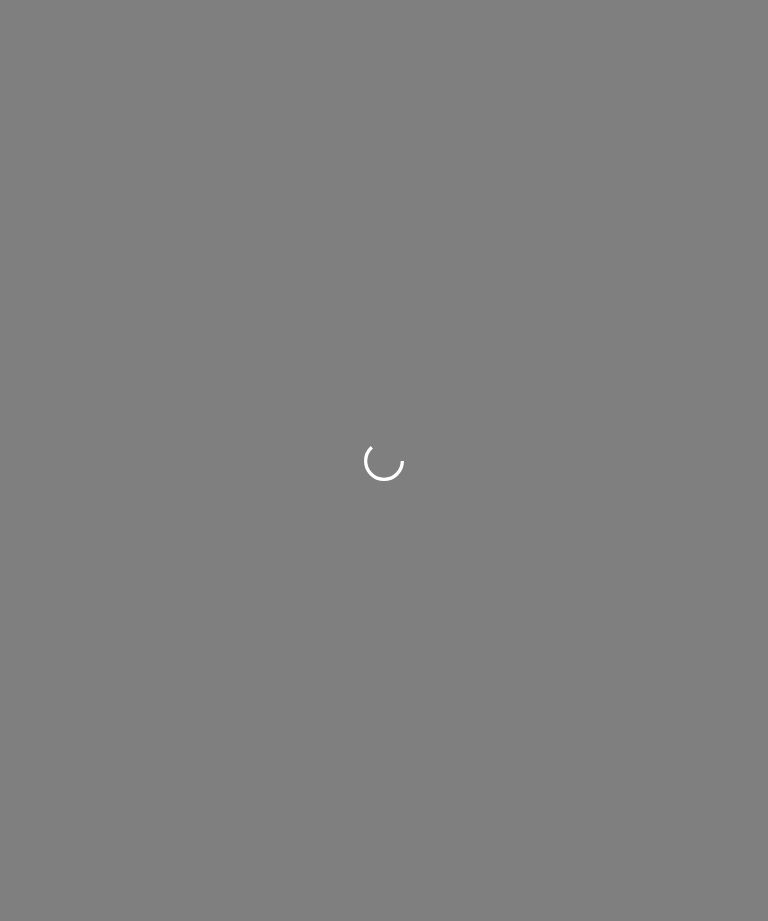 scroll, scrollTop: 0, scrollLeft: 0, axis: both 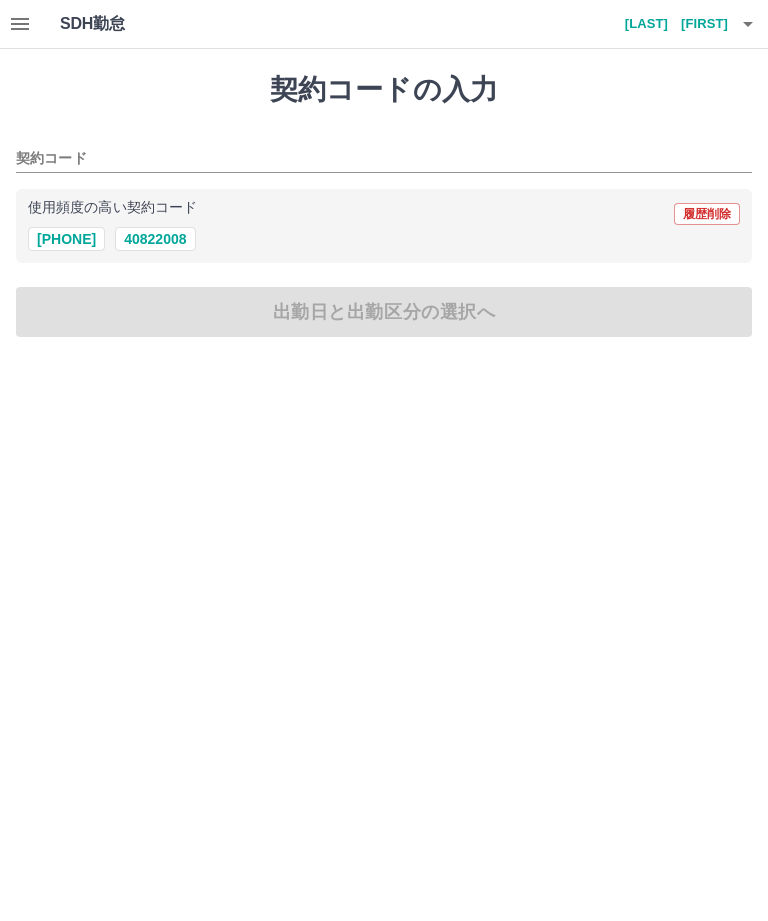 click on "40822006" at bounding box center (66, 239) 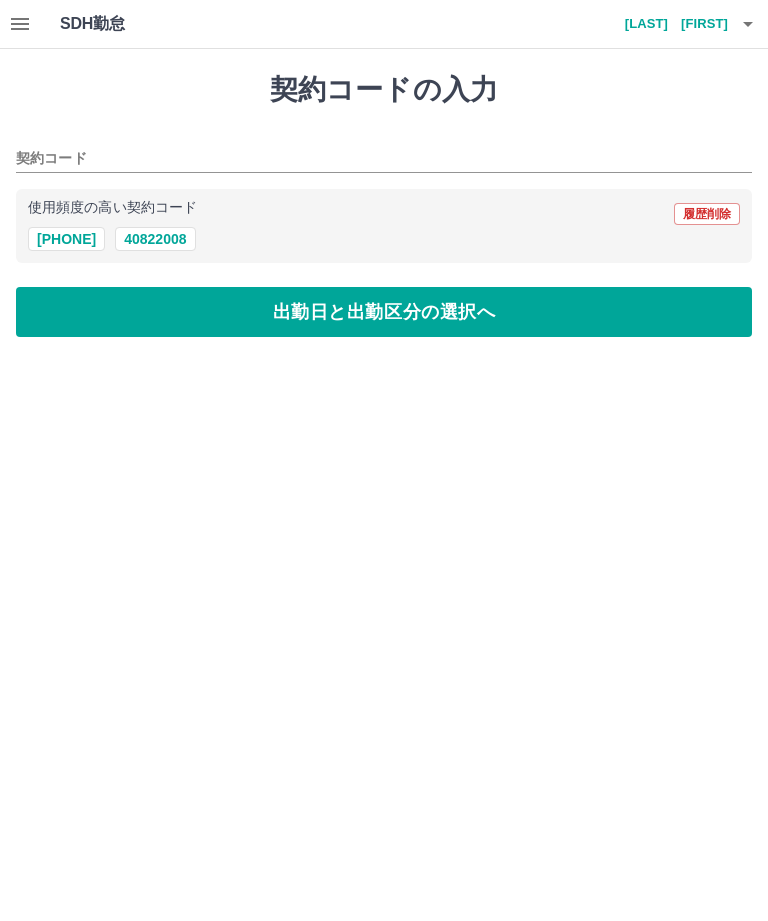 type on "********" 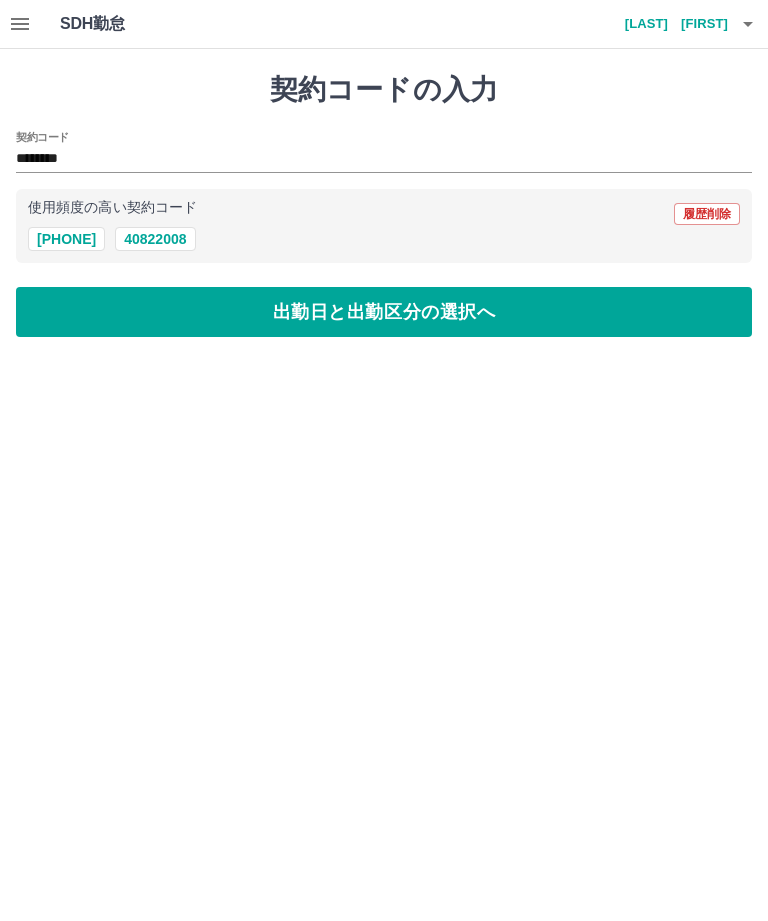 click on "出勤日と出勤区分の選択へ" at bounding box center [384, 312] 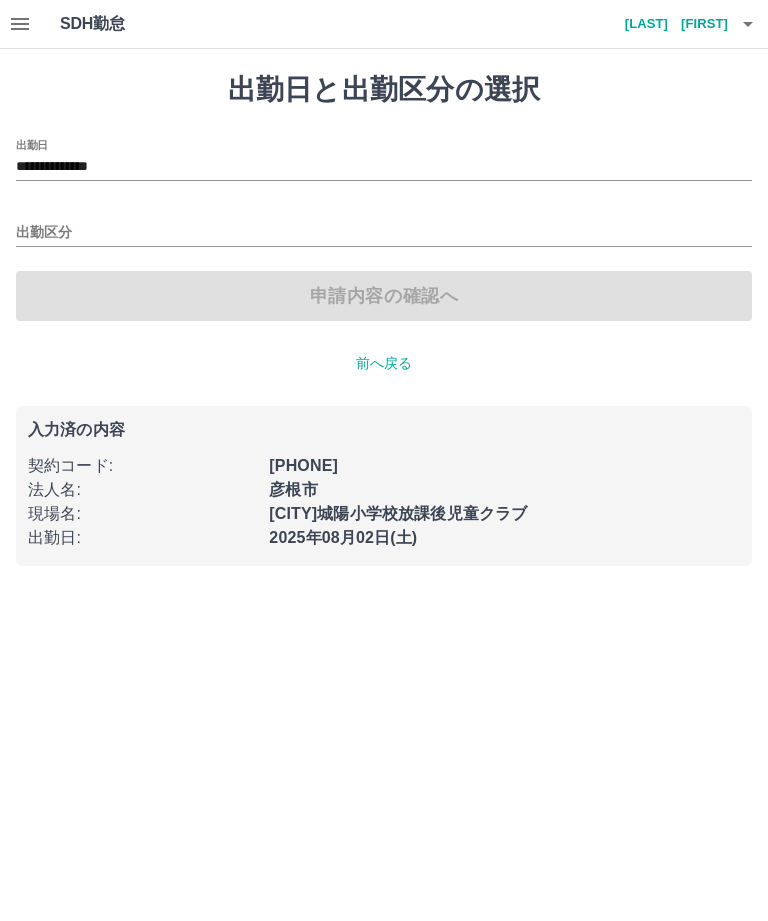 click on "出勤区分" at bounding box center (384, 233) 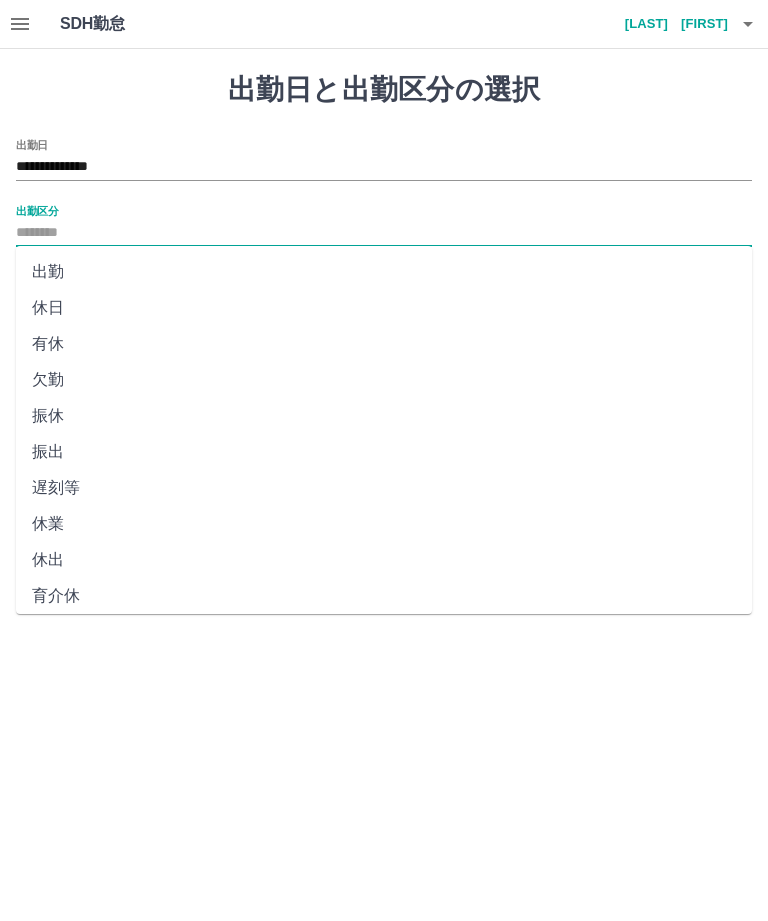 click on "出勤" at bounding box center (384, 272) 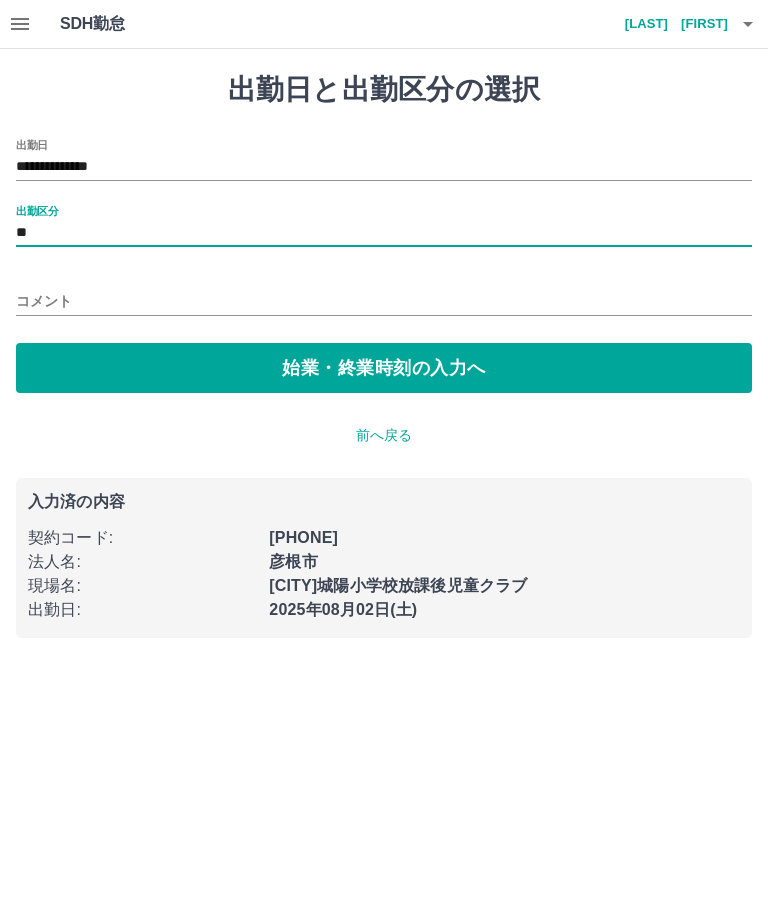 click on "始業・終業時刻の入力へ" at bounding box center [384, 368] 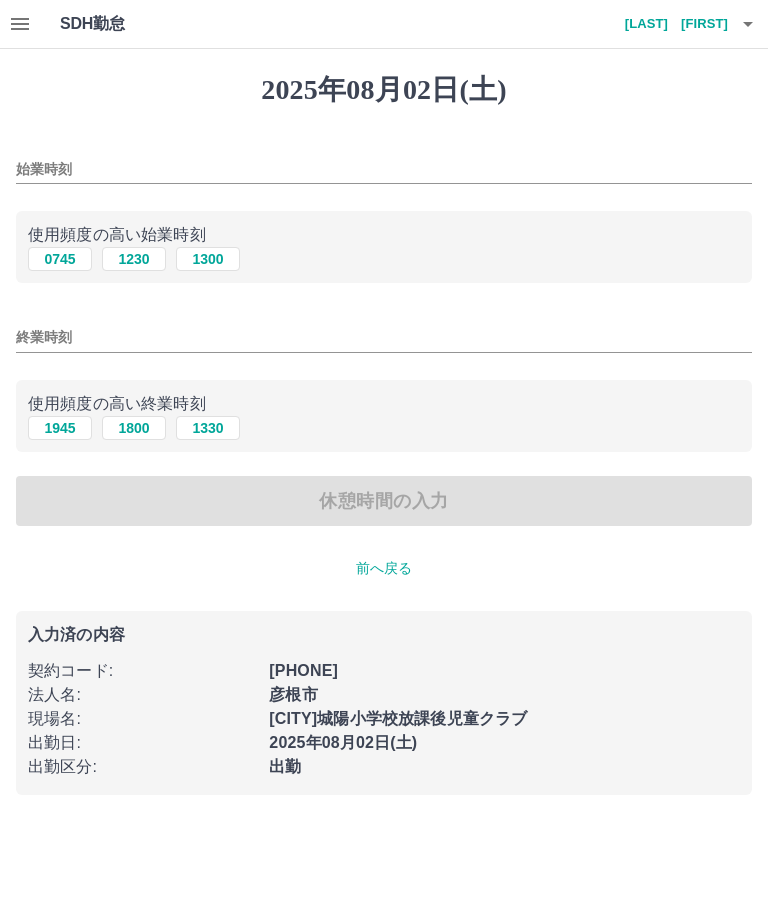 click on "始業時刻" at bounding box center [384, 169] 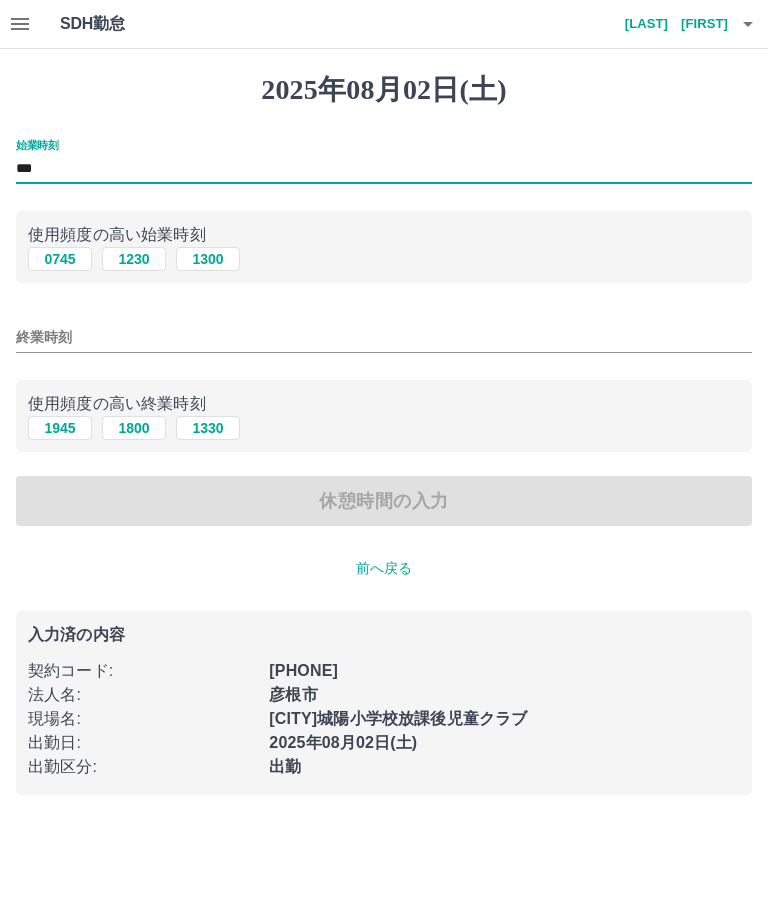 type on "***" 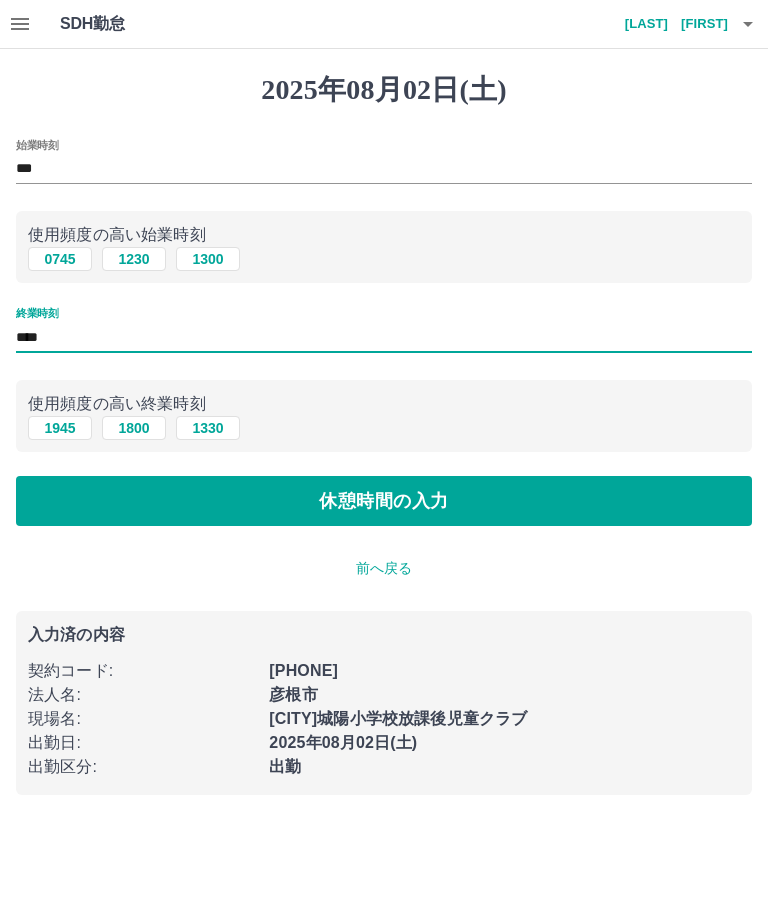 type on "****" 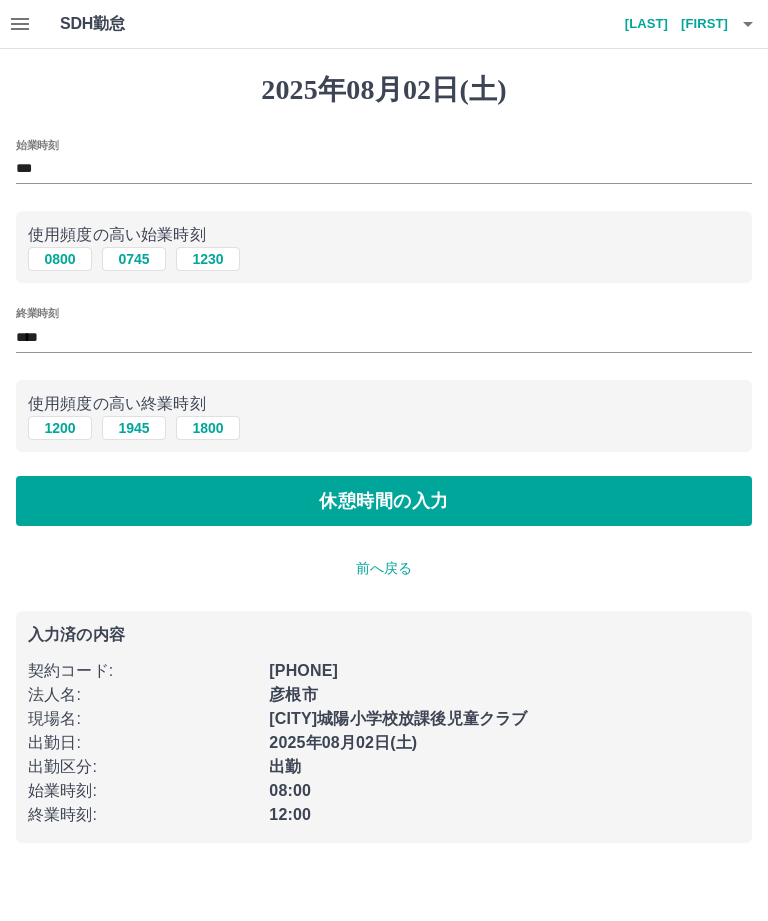 type on "****" 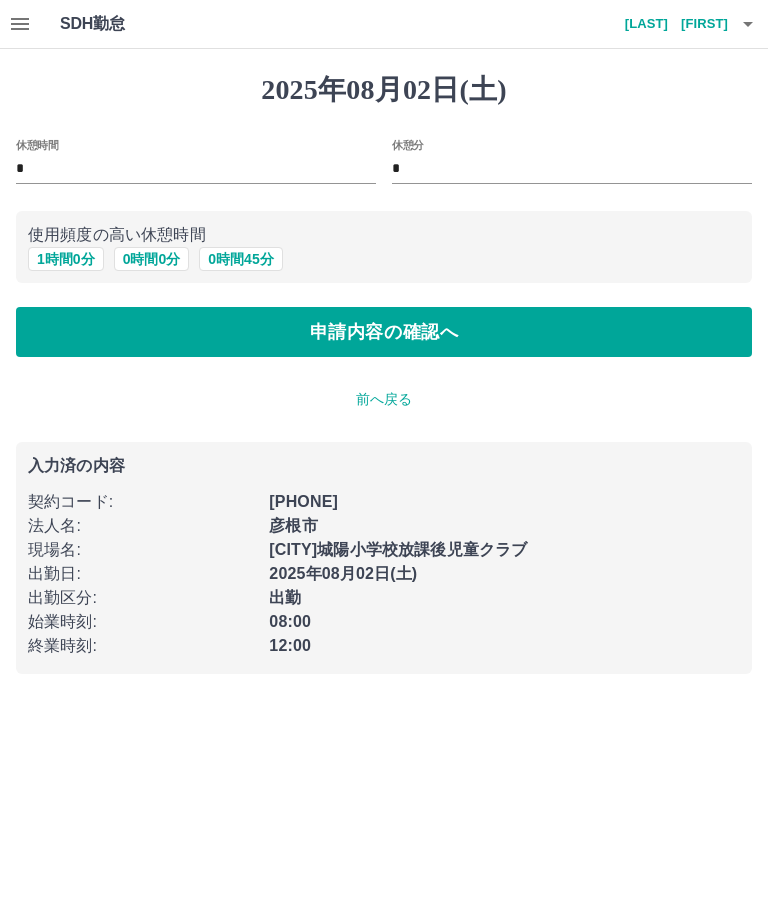 click on "申請内容の確認へ" at bounding box center (384, 332) 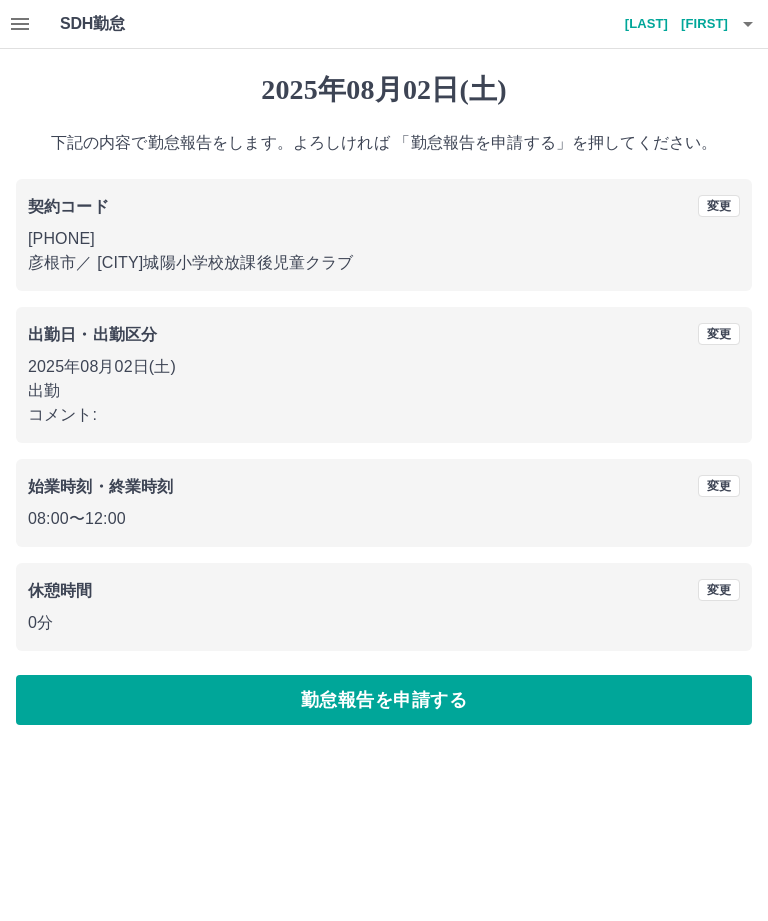 click on "勤怠報告を申請する" at bounding box center [384, 700] 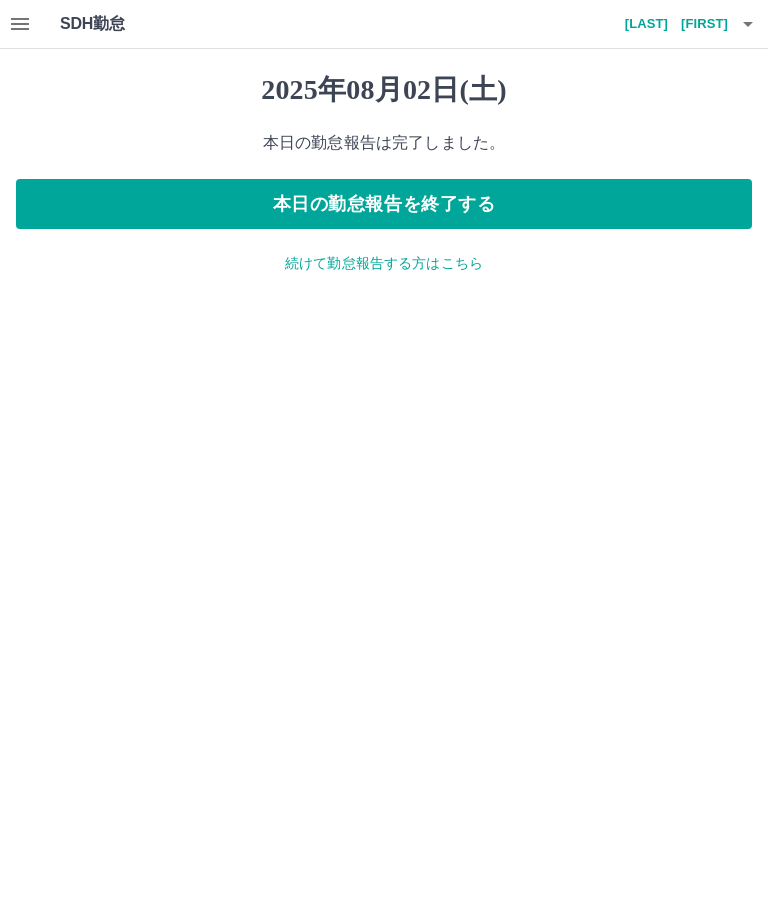 click on "本日の勤怠報告を終了する" at bounding box center (384, 204) 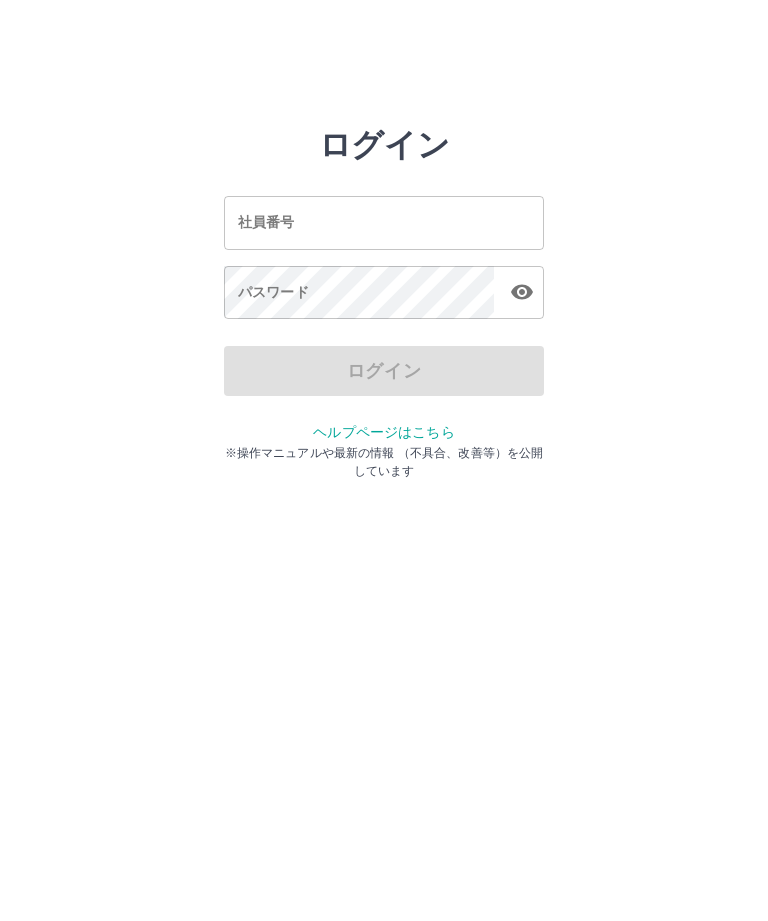 scroll, scrollTop: 0, scrollLeft: 0, axis: both 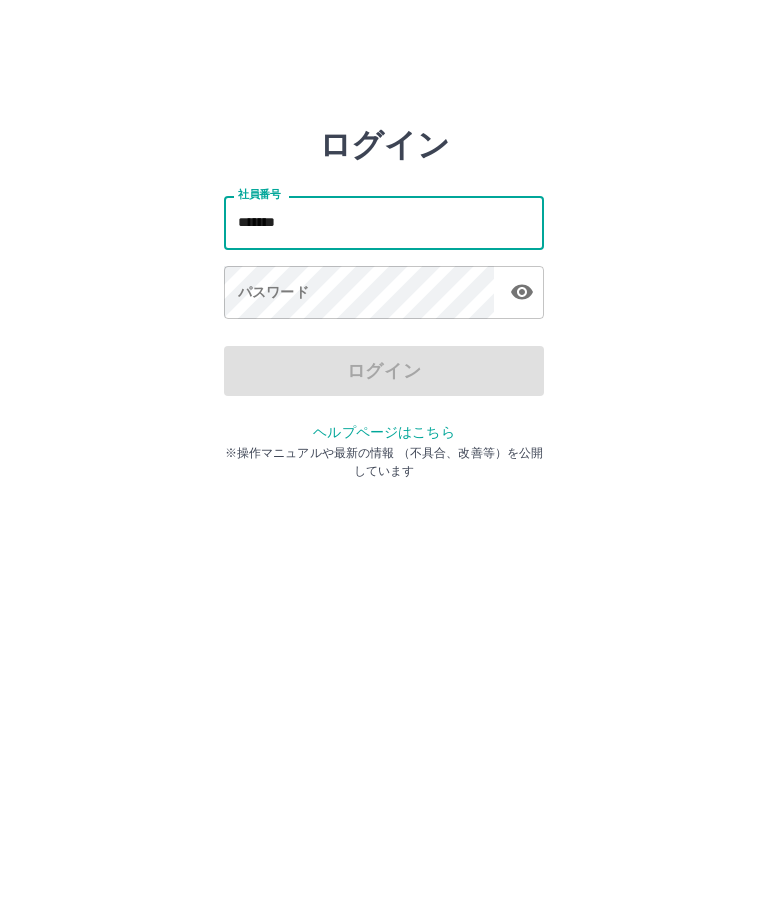 type on "*******" 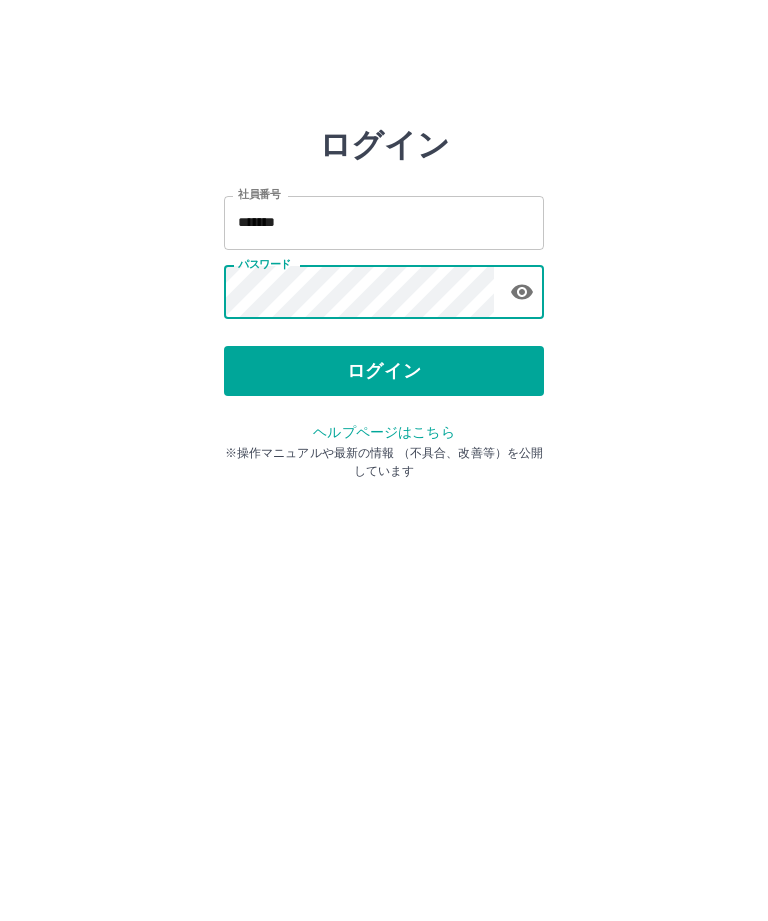 click on "ログイン" at bounding box center (384, 371) 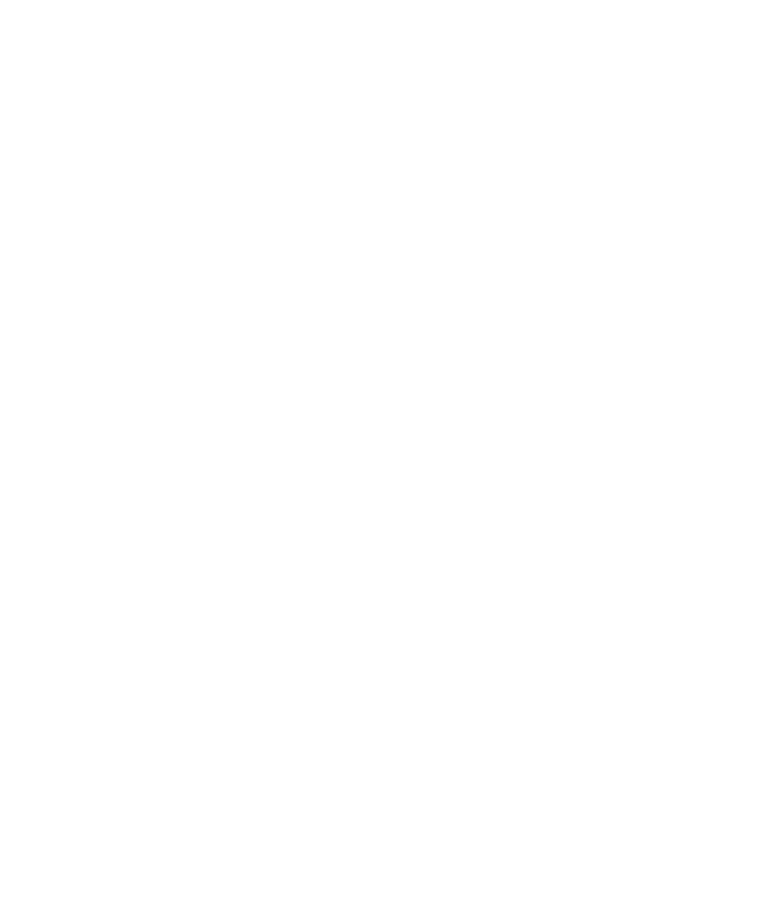 scroll, scrollTop: 0, scrollLeft: 0, axis: both 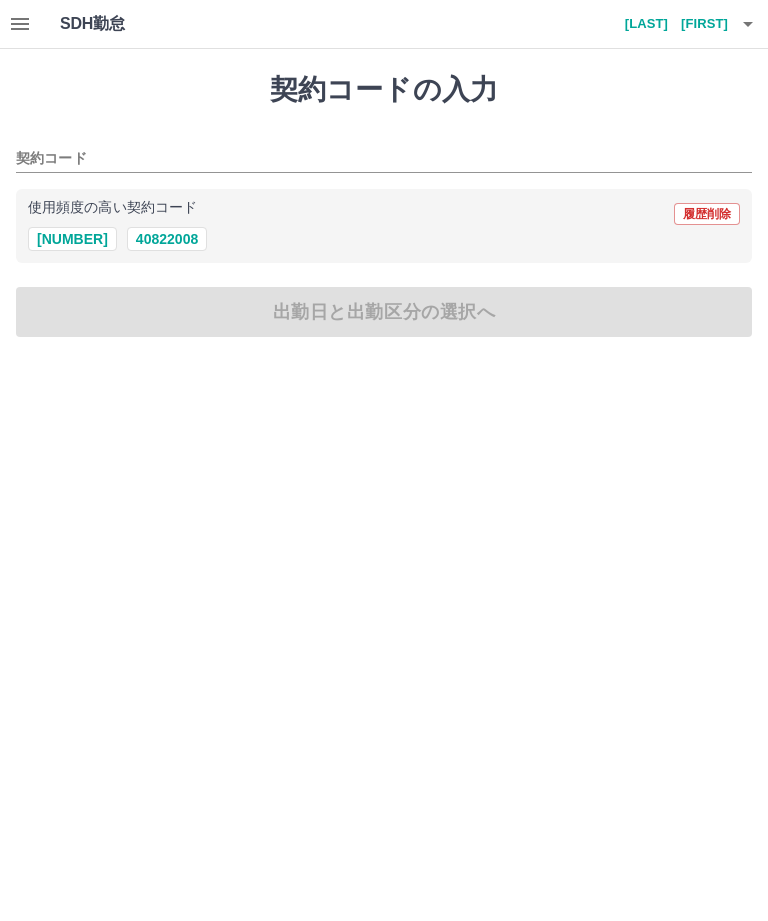 click 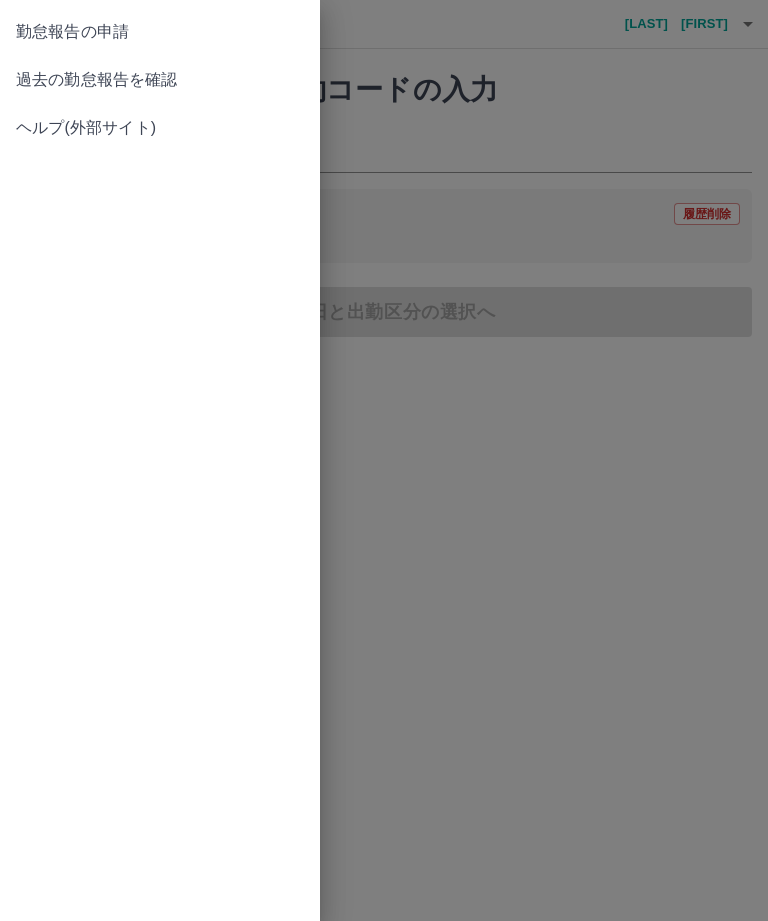click on "勤怠報告の申請" at bounding box center (160, 32) 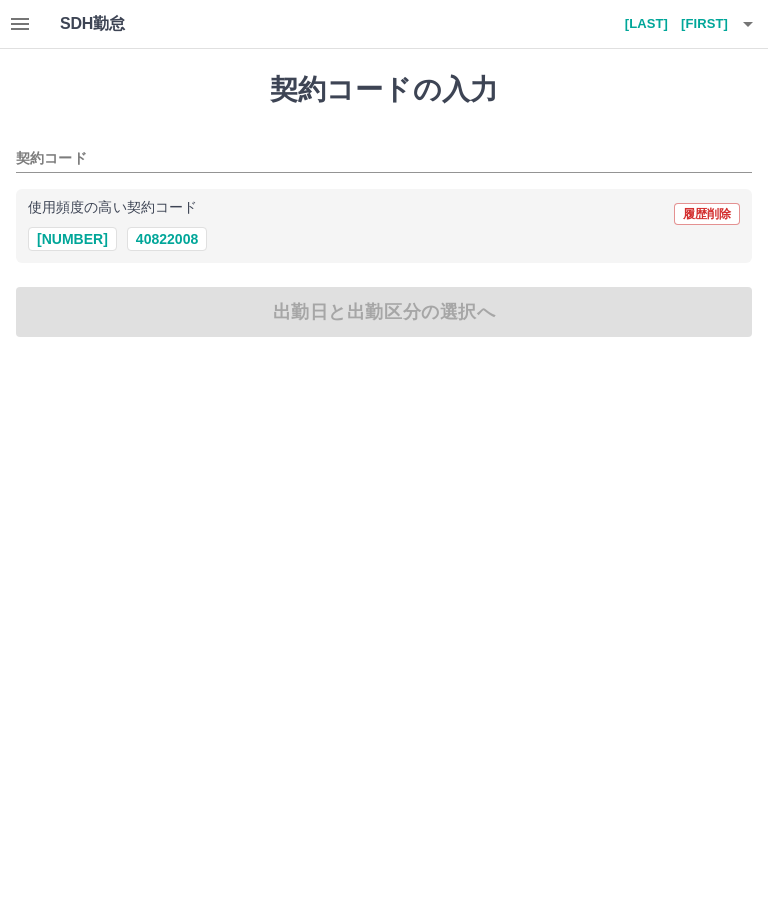 click 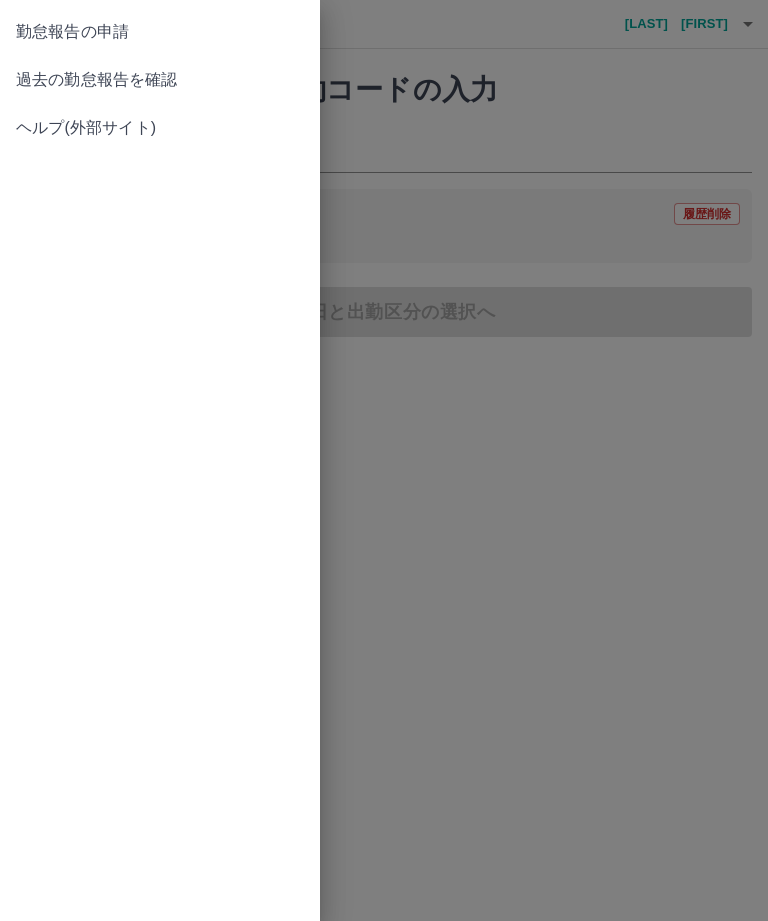 click on "過去の勤怠報告を確認" at bounding box center [160, 80] 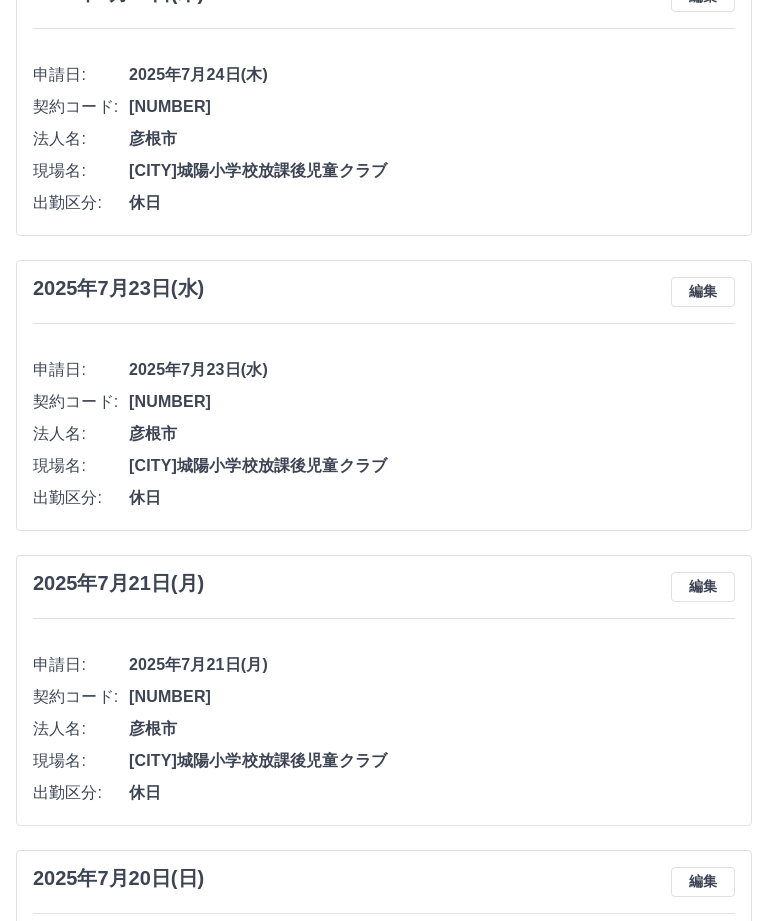 scroll, scrollTop: 615, scrollLeft: 0, axis: vertical 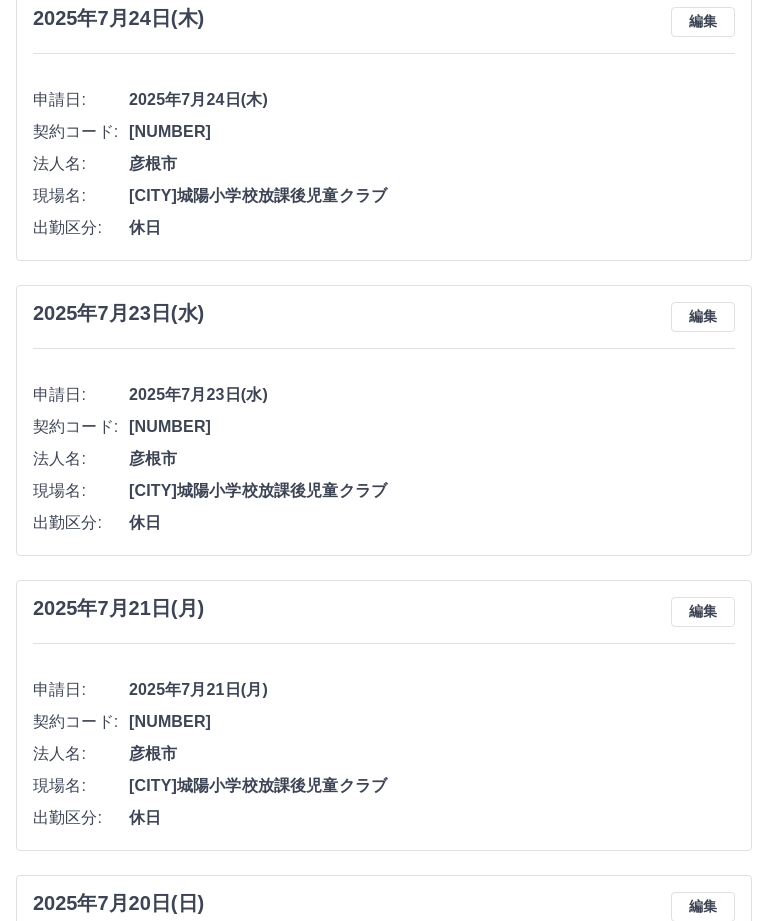 click on "2025年8月2日(土) 編集 申請日: 2025年8月2日(土) 契約コード: 40822006 法人名: 彦根市 現場名: 彦根市城陽小学校放課後児童クラブ 出勤区分: 出勤 コメント: 始業時刻: 08:00 終業時刻: 12:00 休憩時間: 0分 2025年7月24日(木) 編集 申請日: 2025年7月24日(木) 契約コード: 40822006 法人名: 彦根市 現場名: 彦根市城陽小学校放課後児童クラブ 出勤区分: 休日 2025年7月23日(水) 編集 申請日: 2025年7月23日(水) 契約コード: 40822006 法人名: 彦根市 現場名: 彦根市城陽小学校放課後児童クラブ 出勤区分: 休日 2025年7月21日(月) 編集 申請日: 2025年7月21日(月) 契約コード: 40822006 法人名: 彦根市 現場名: 彦根市城陽小学校放課後児童クラブ 出勤区分: 休日 2025年7月20日(日) 編集 申請日: 2025年7月20日(日) 契約コード: 40822006 法人名: 彦根市 現場名: 彦根市城陽小学校放課後児童クラブ 出勤区分: 法定休" at bounding box center [384, 3344] 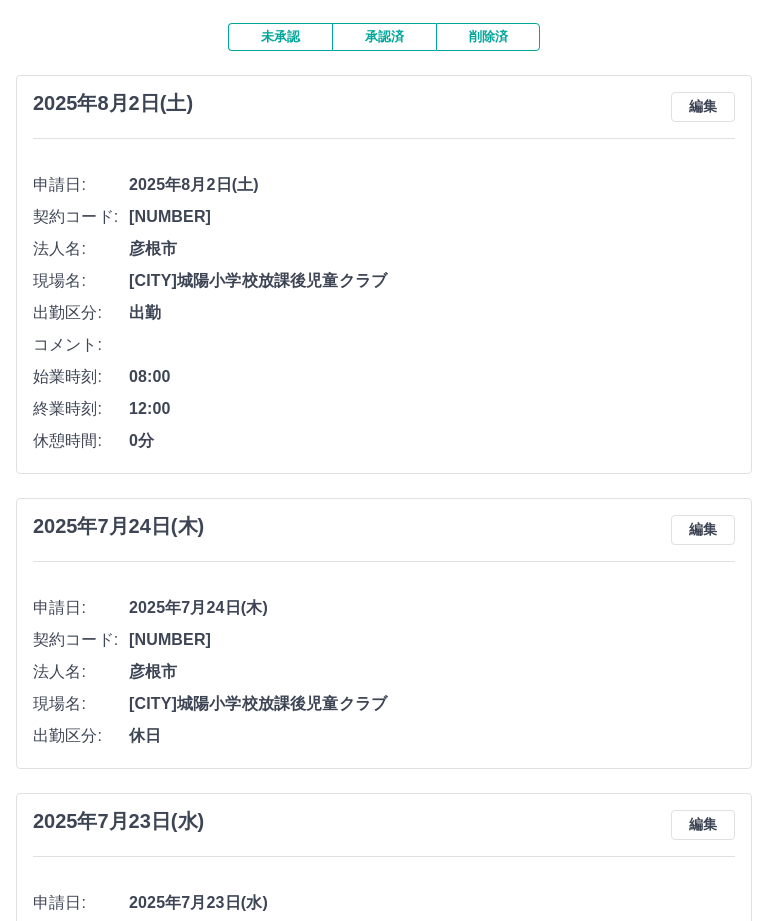 scroll, scrollTop: 124, scrollLeft: 0, axis: vertical 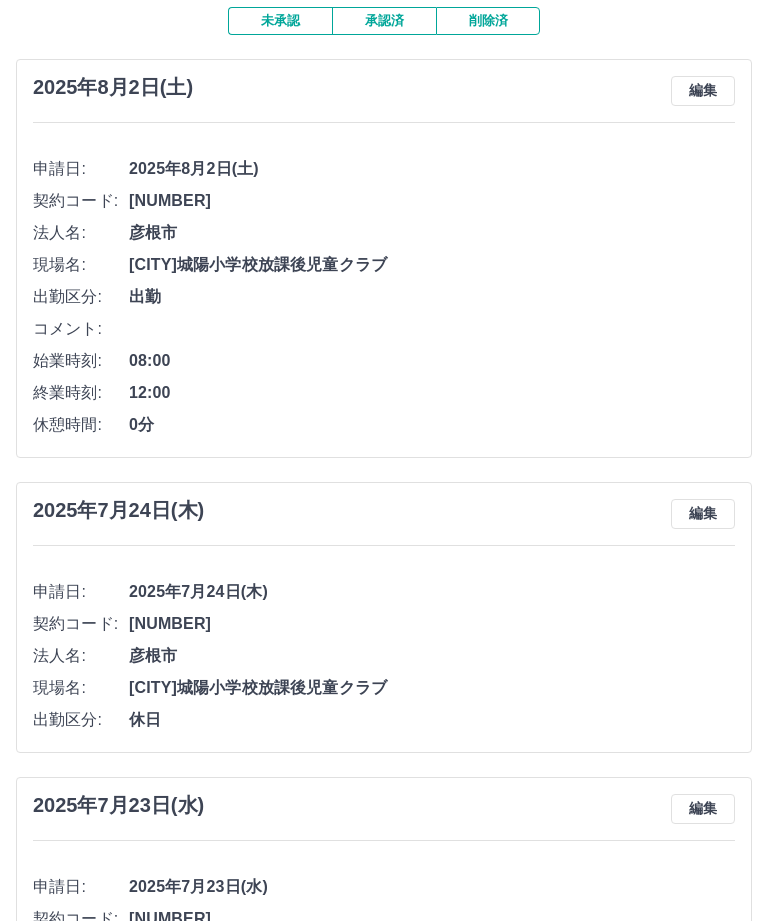 click on "承認済" at bounding box center (384, 21) 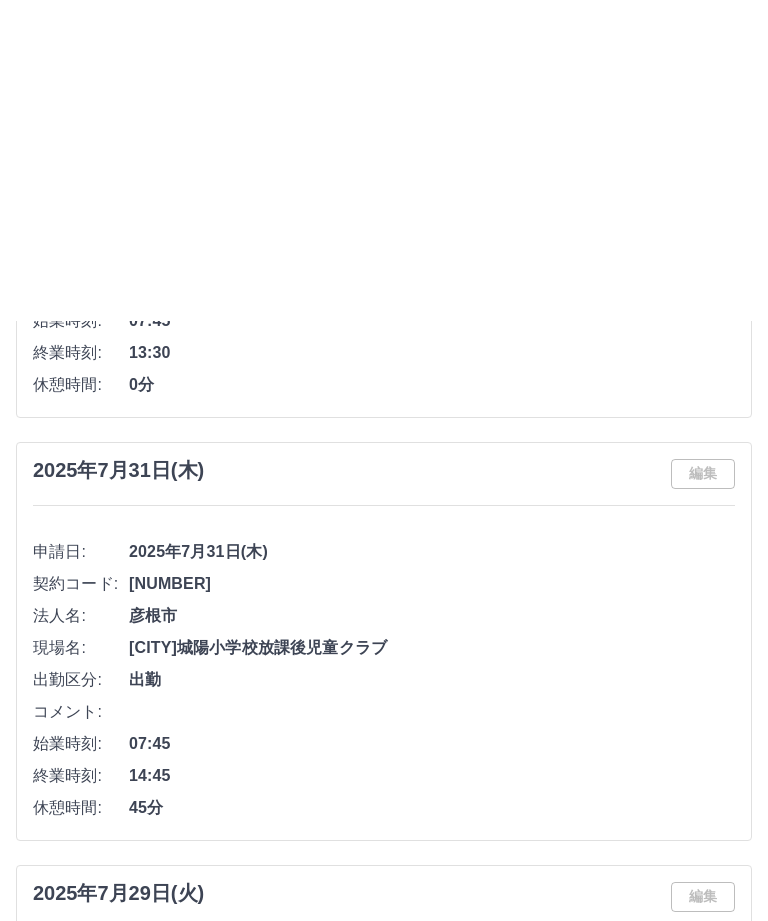 scroll, scrollTop: 0, scrollLeft: 0, axis: both 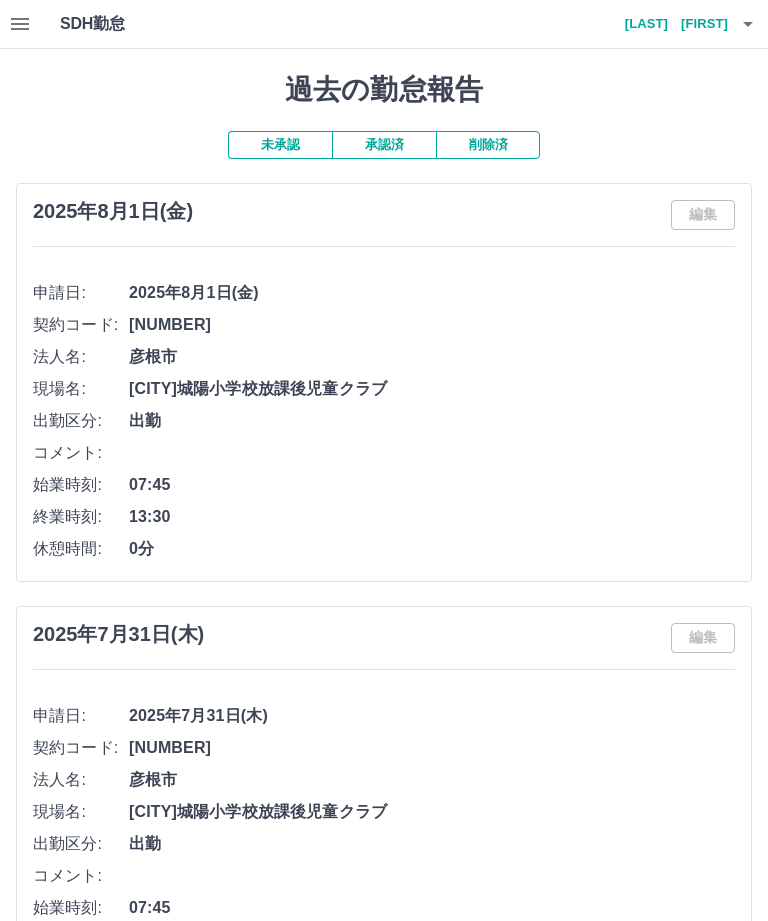 click 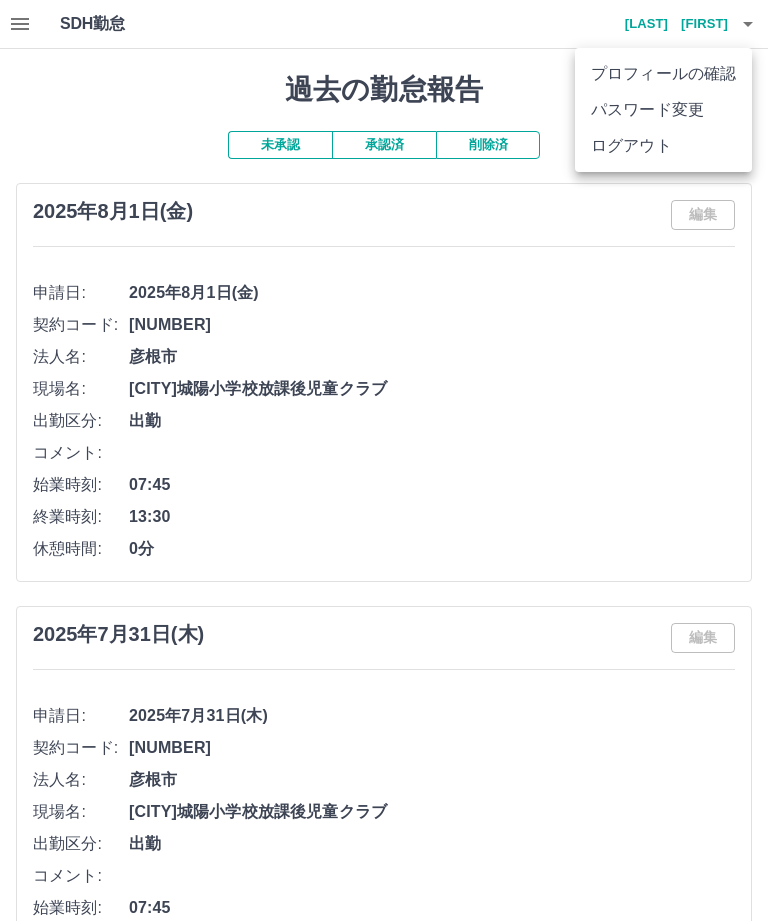 click at bounding box center (384, 460) 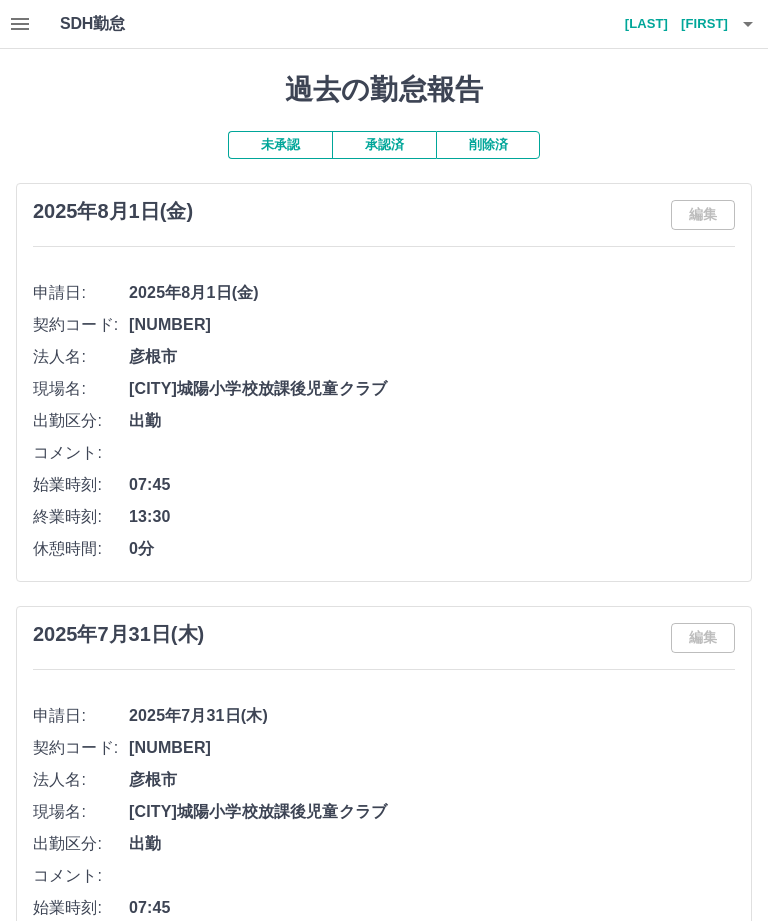 click on "米澤　真由美" at bounding box center [668, 24] 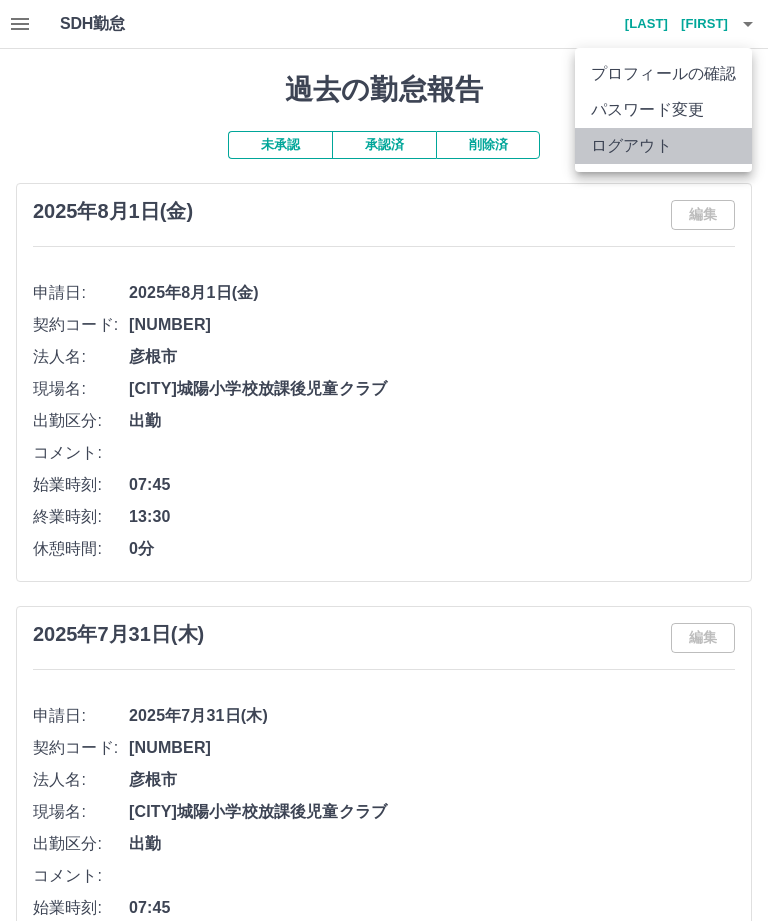 click on "ログアウト" at bounding box center [663, 146] 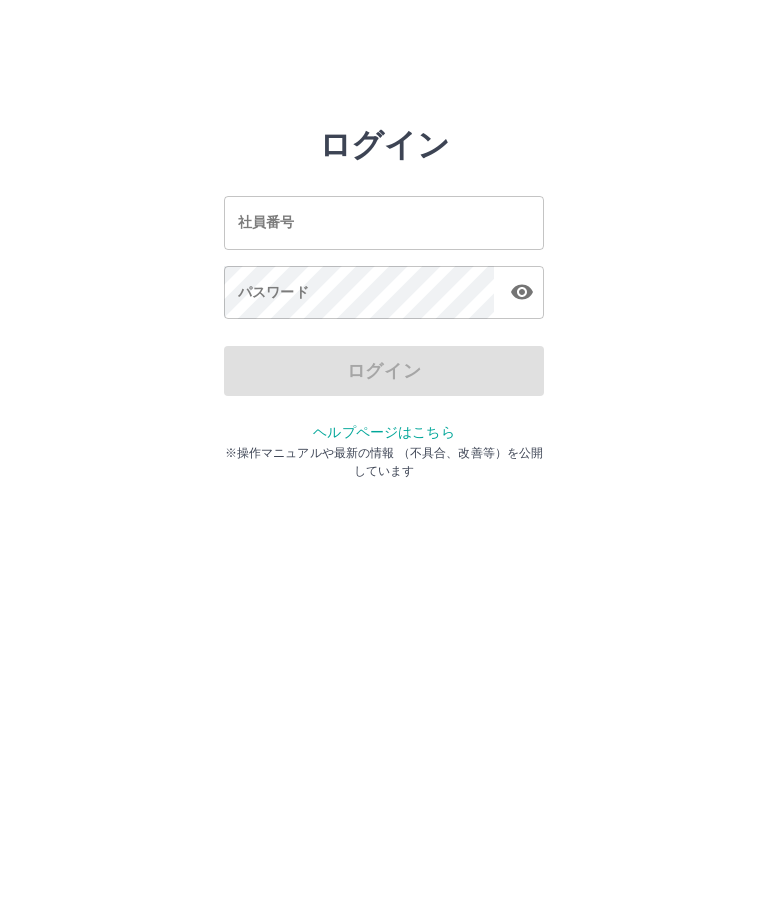 scroll, scrollTop: 0, scrollLeft: 0, axis: both 